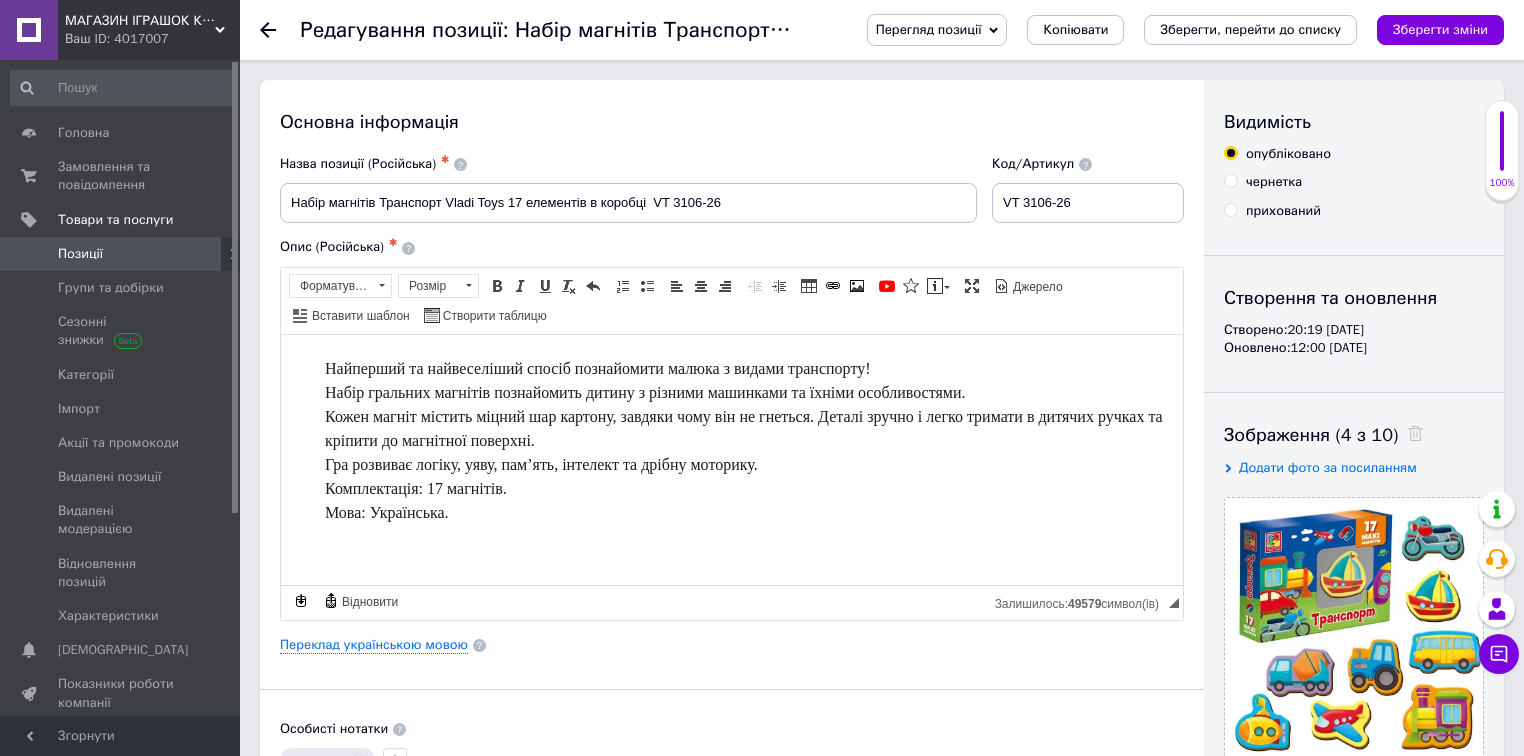 scroll, scrollTop: 0, scrollLeft: 0, axis: both 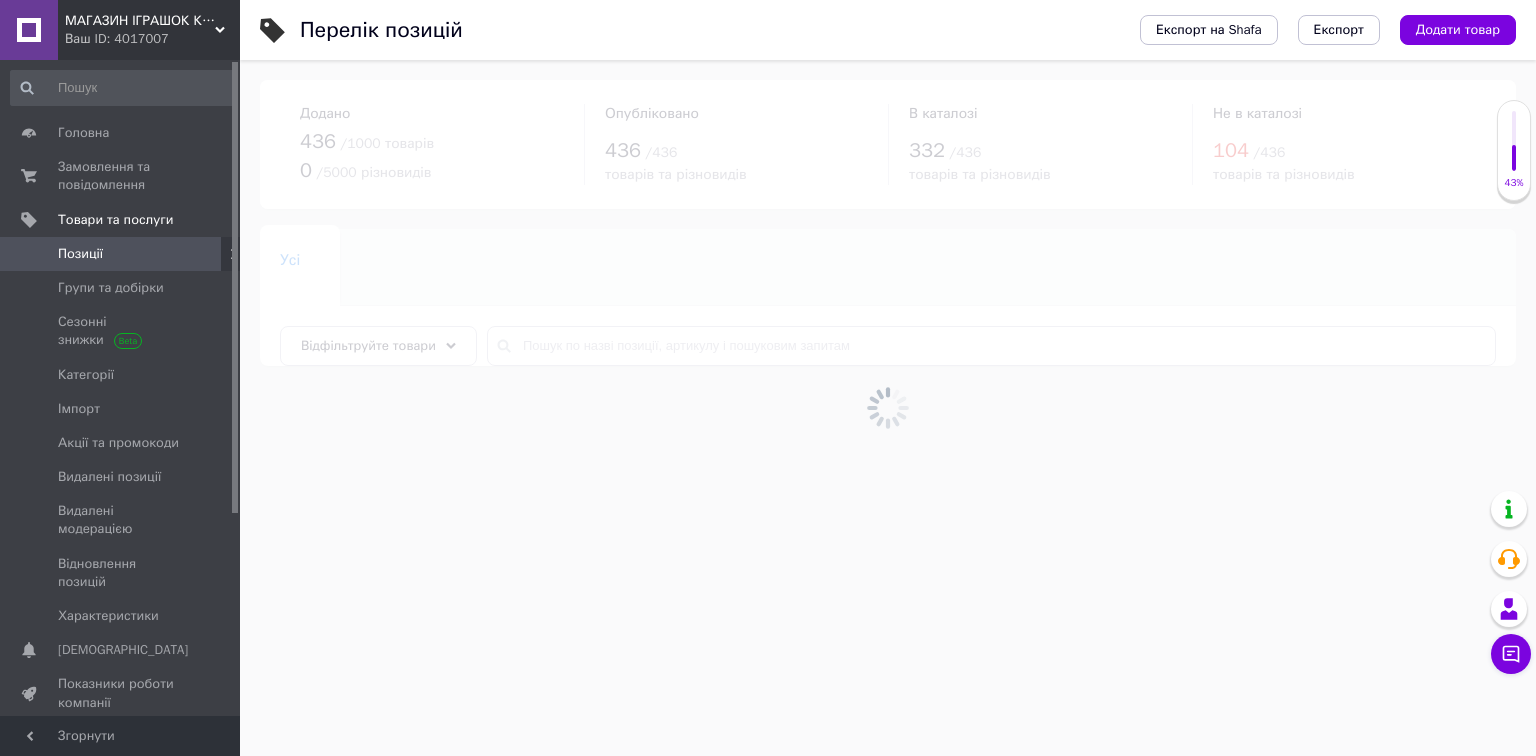 click at bounding box center (888, 408) 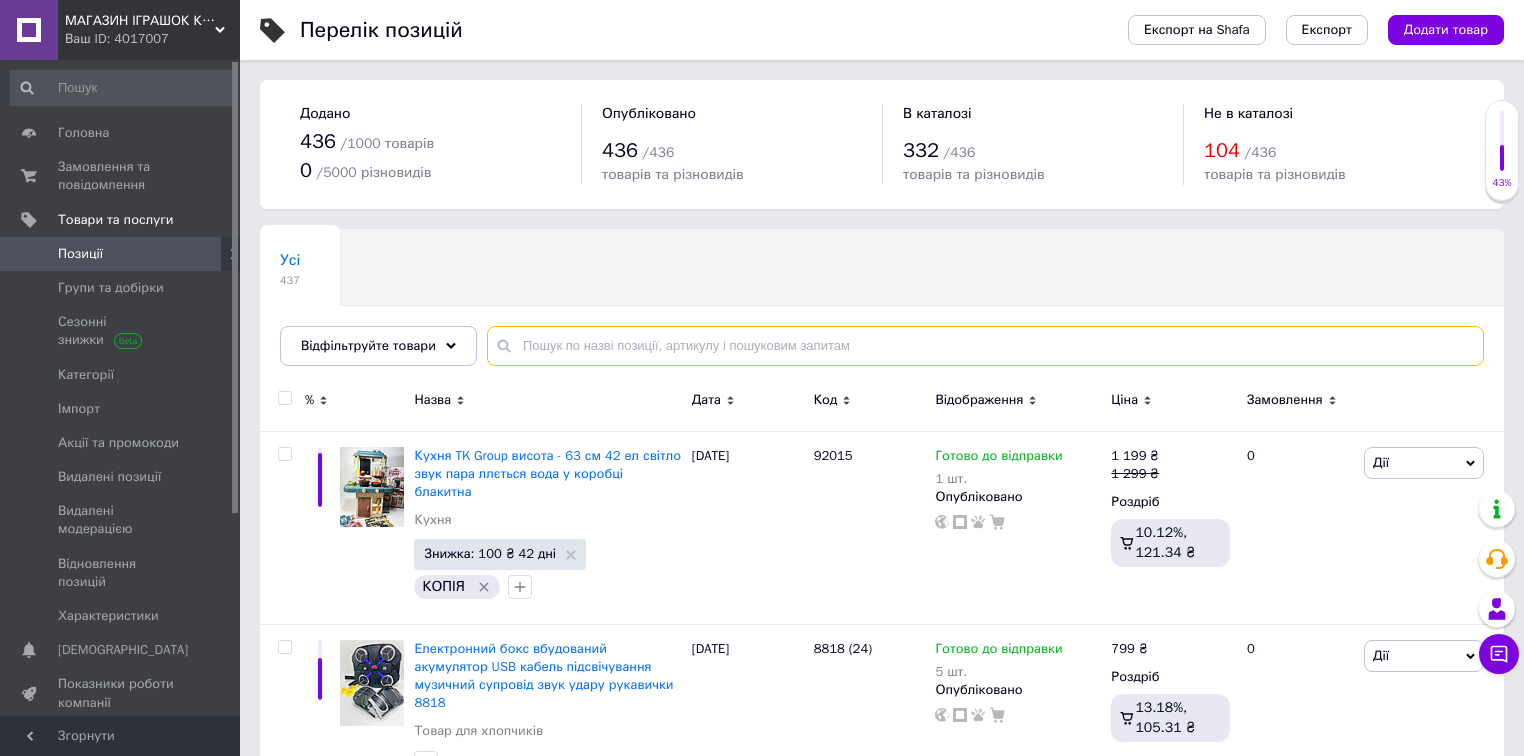 click at bounding box center (985, 346) 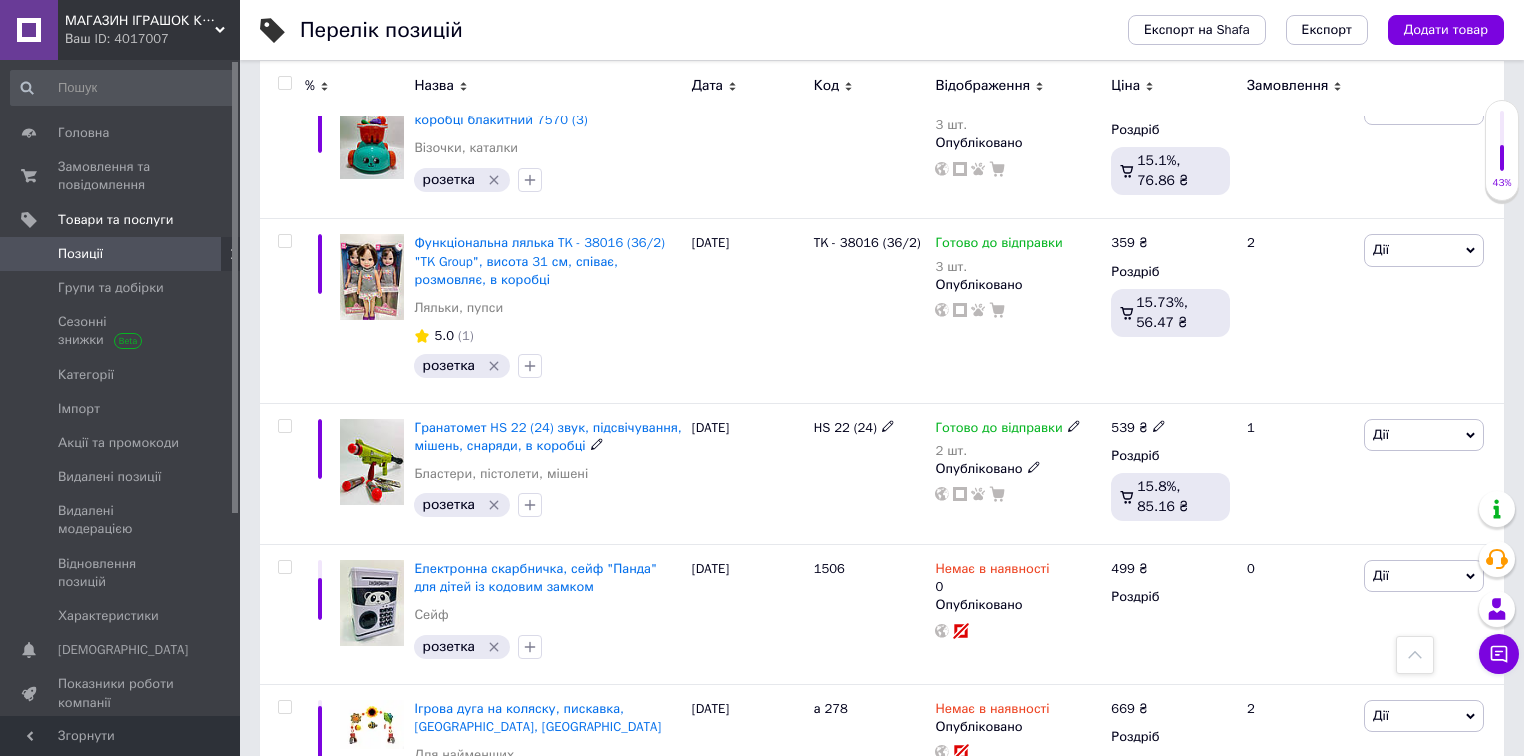 scroll, scrollTop: 11040, scrollLeft: 0, axis: vertical 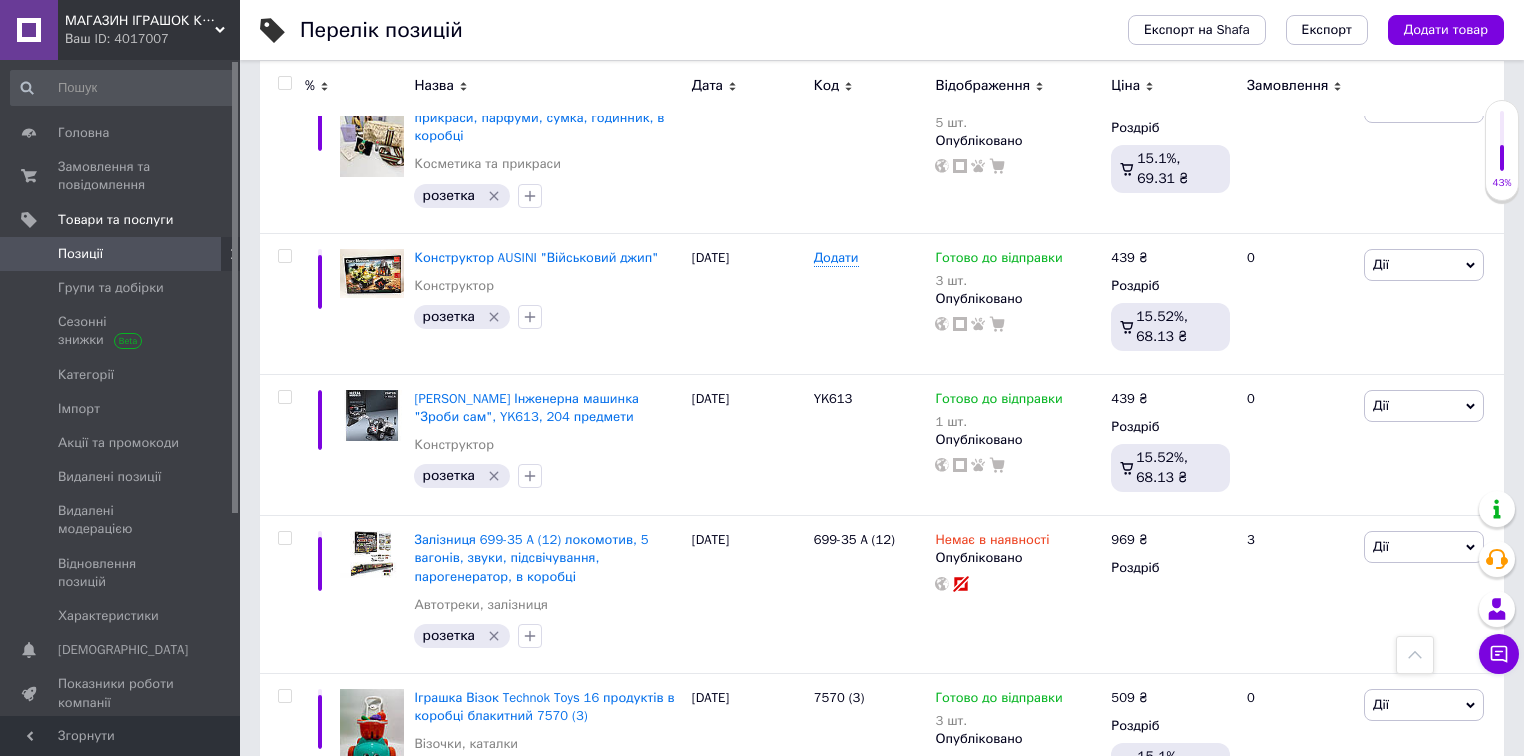 click at bounding box center [1415, 655] 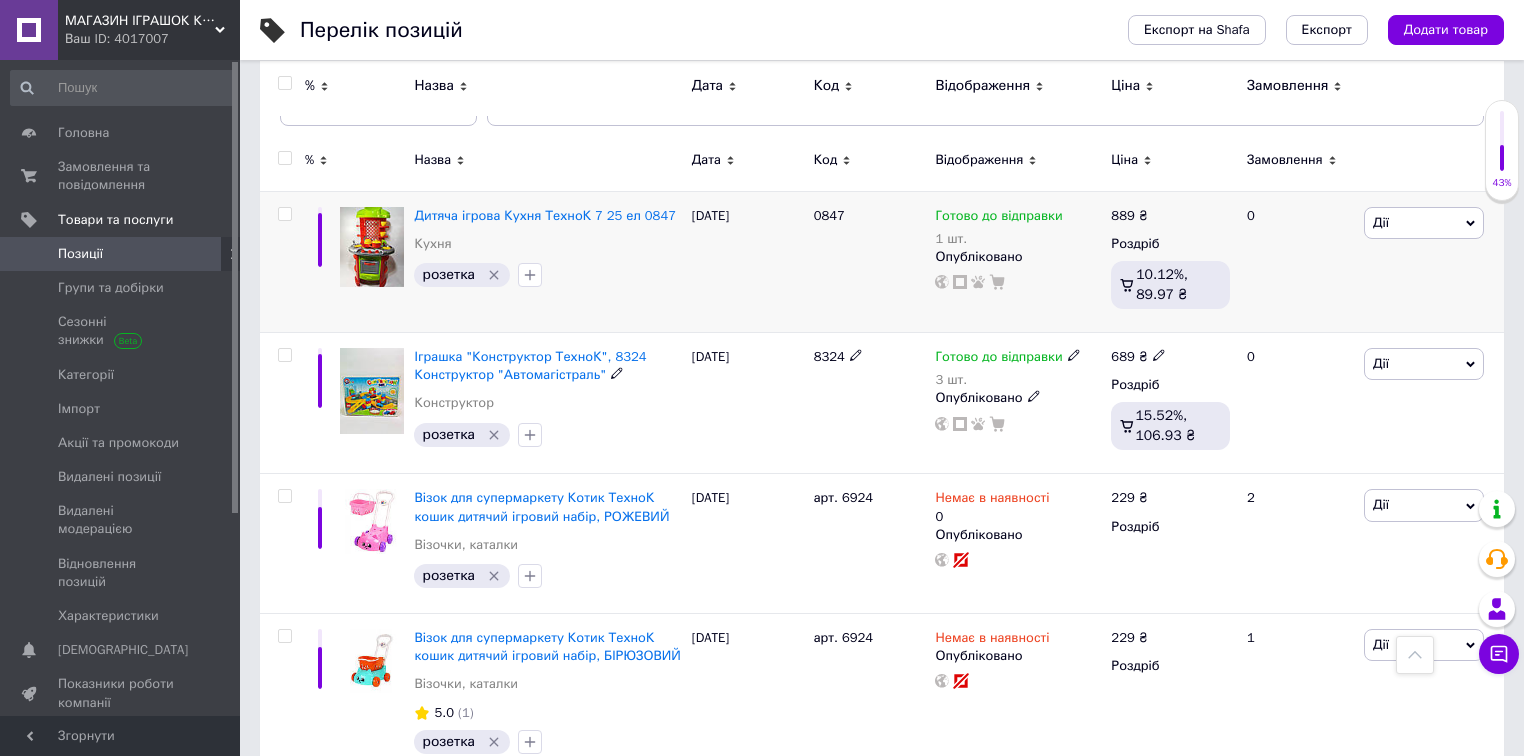 scroll, scrollTop: 0, scrollLeft: 0, axis: both 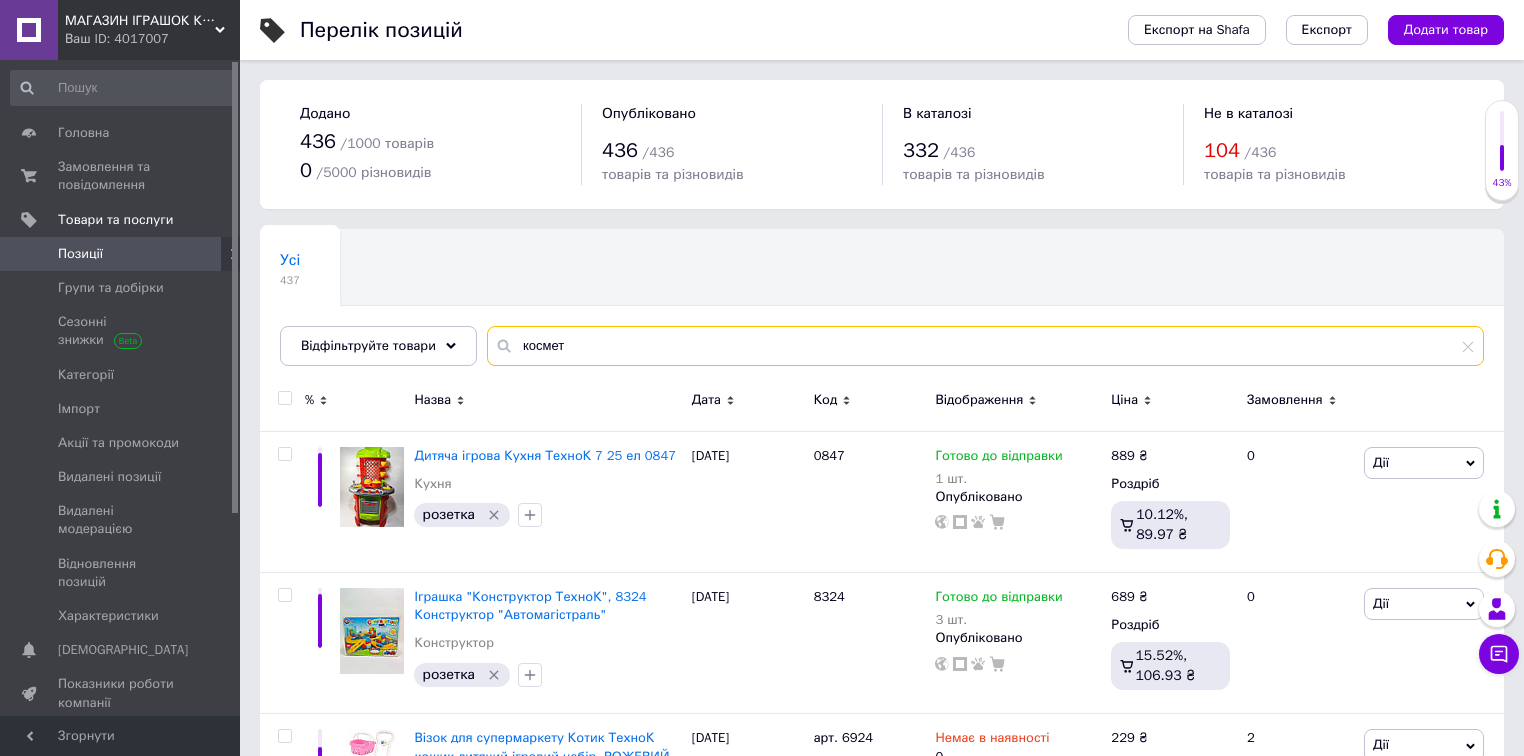 click on "космет" at bounding box center (985, 346) 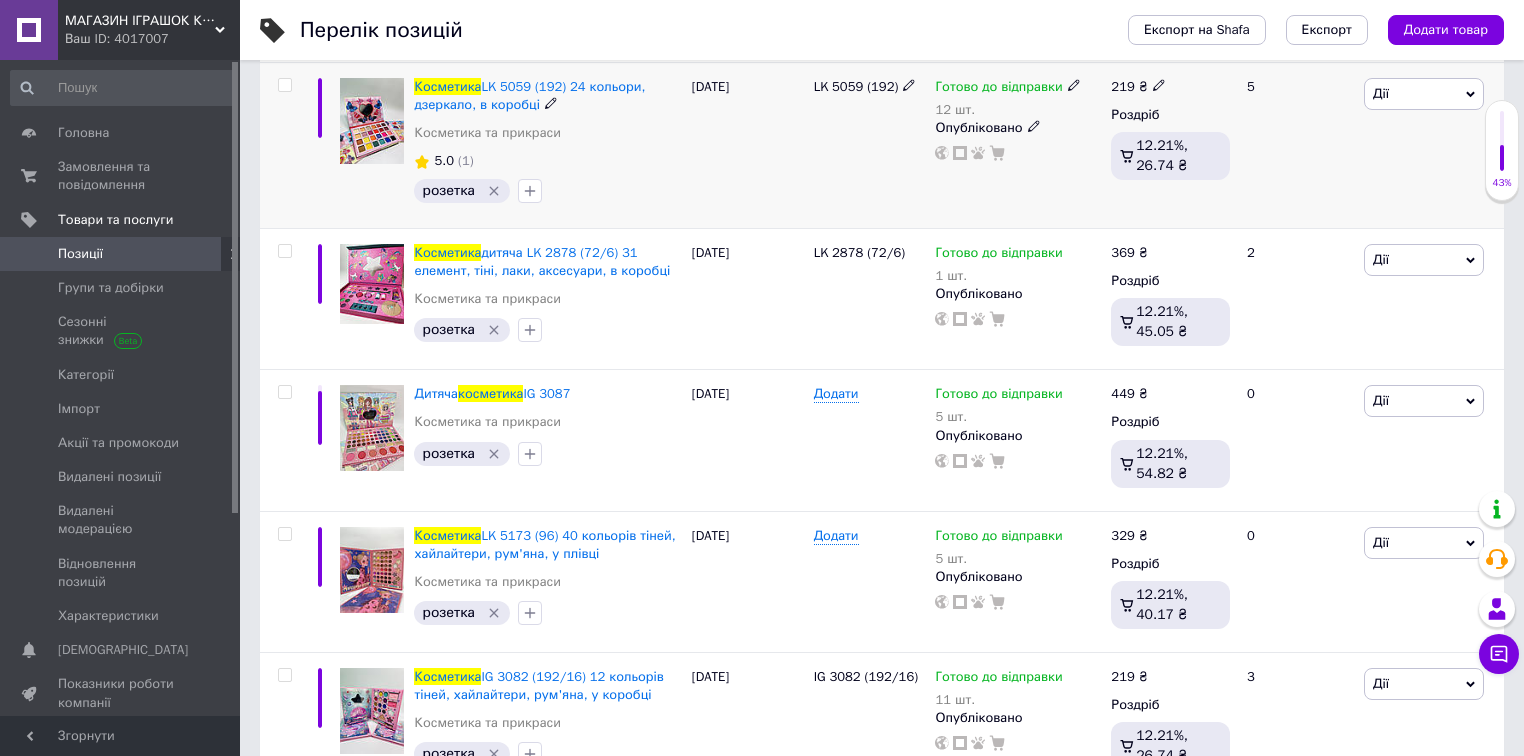scroll, scrollTop: 400, scrollLeft: 0, axis: vertical 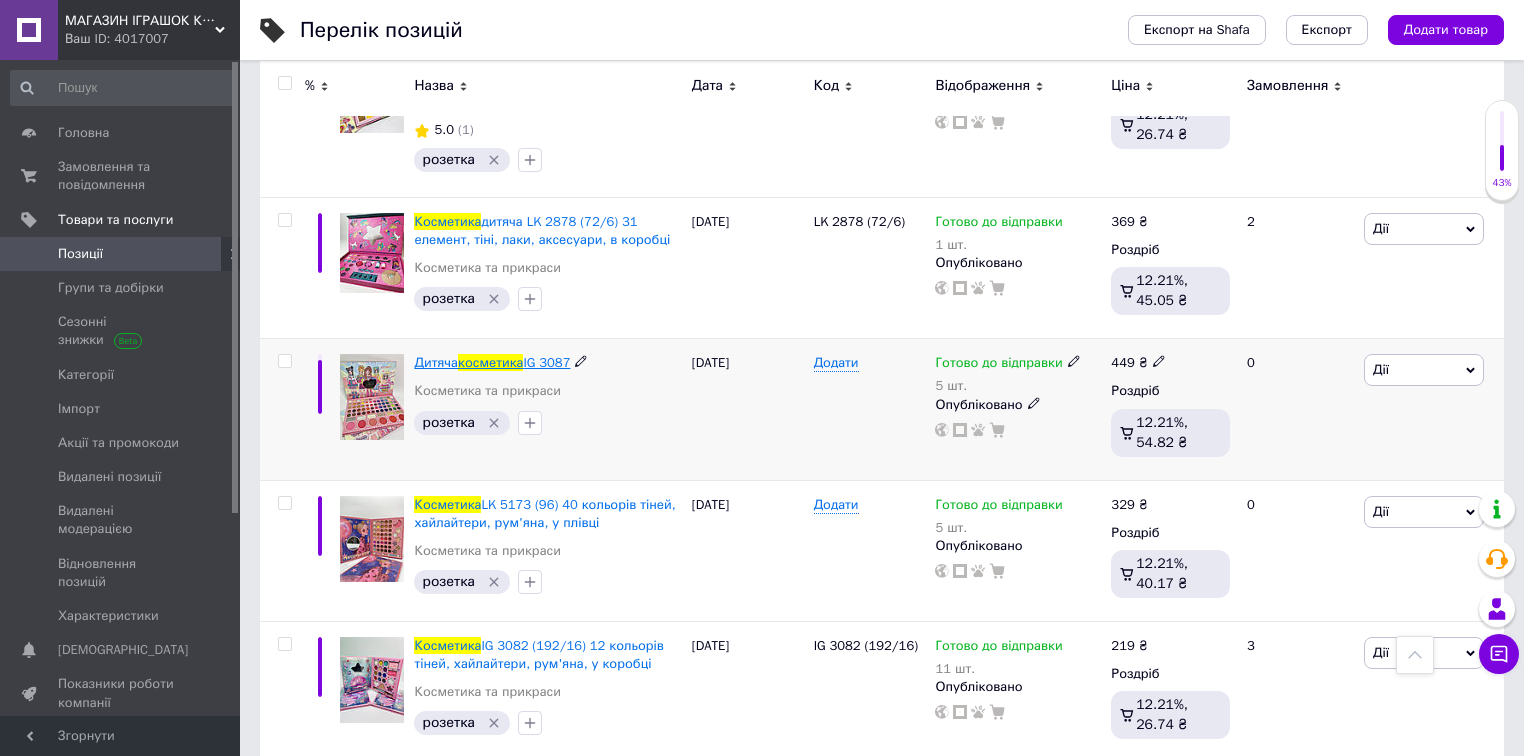 type on "косметика" 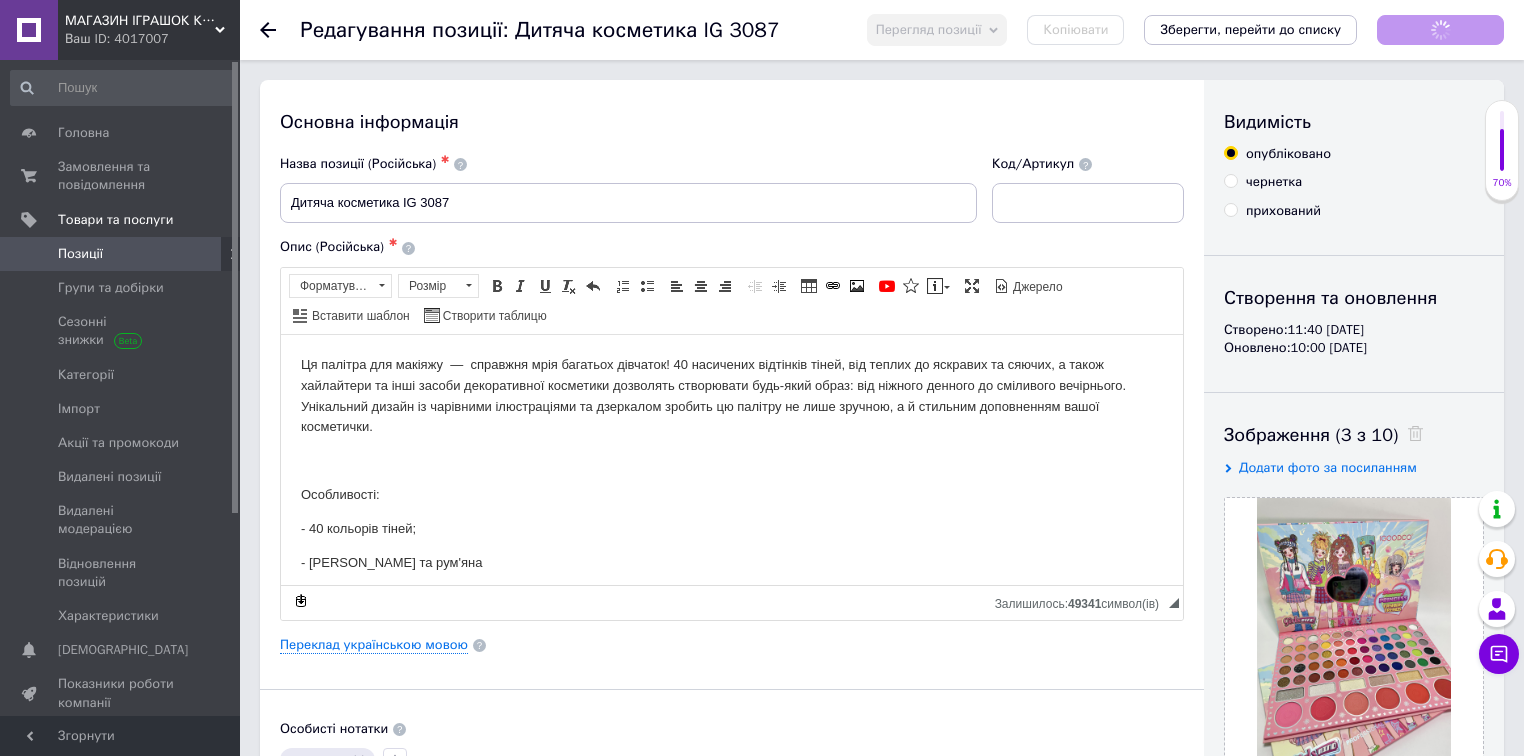 scroll, scrollTop: 0, scrollLeft: 0, axis: both 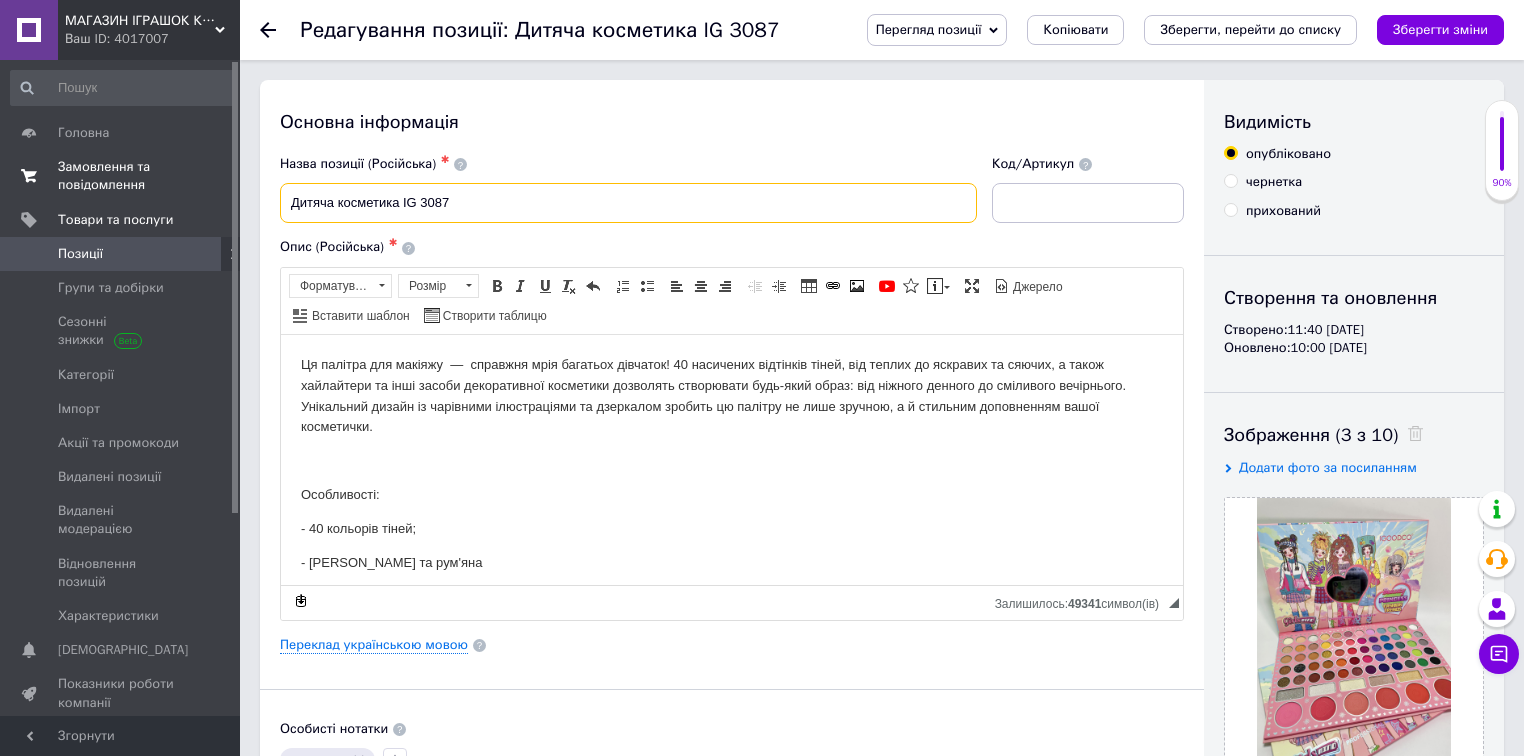 drag, startPoint x: 525, startPoint y: 209, endPoint x: 221, endPoint y: 191, distance: 304.53244 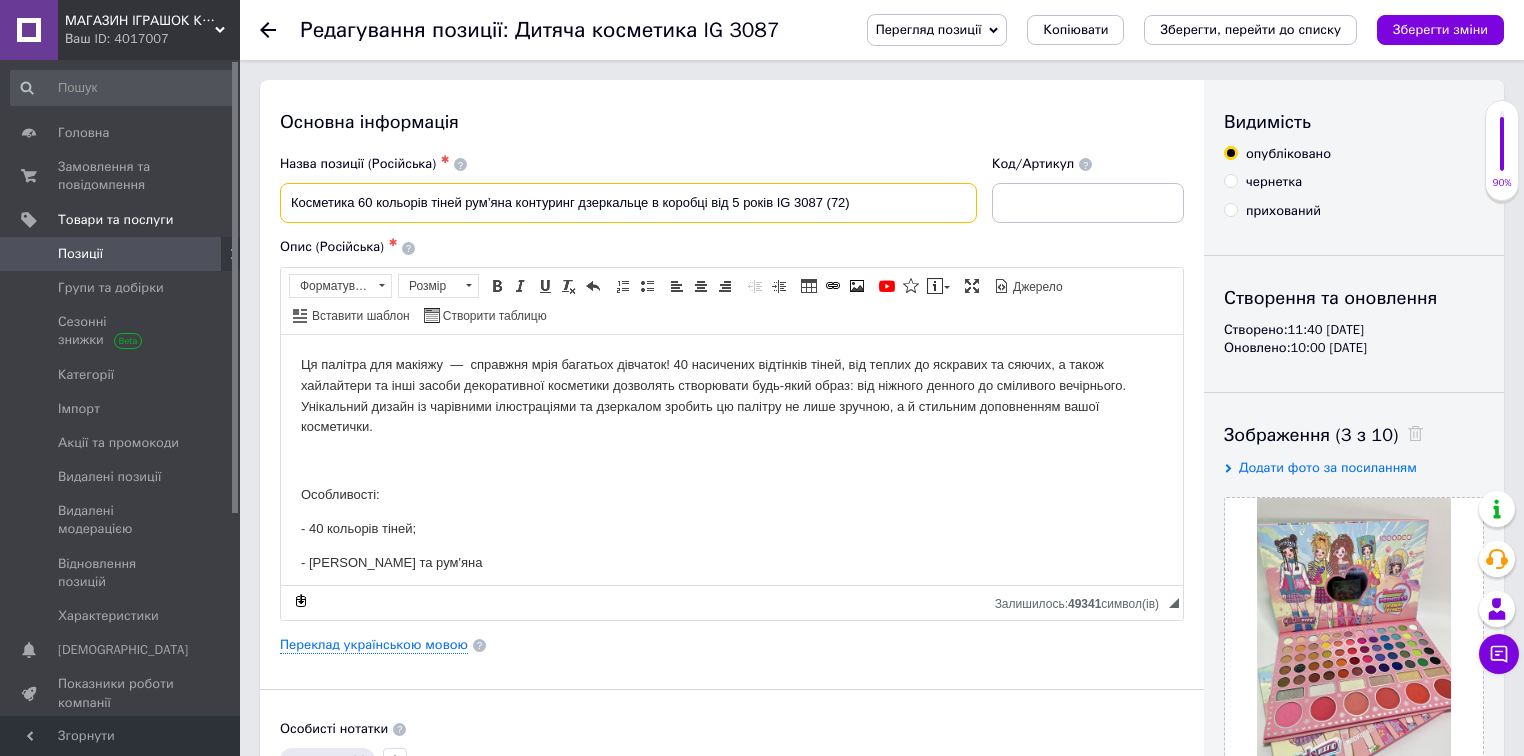 drag, startPoint x: 853, startPoint y: 208, endPoint x: 776, endPoint y: 207, distance: 77.00649 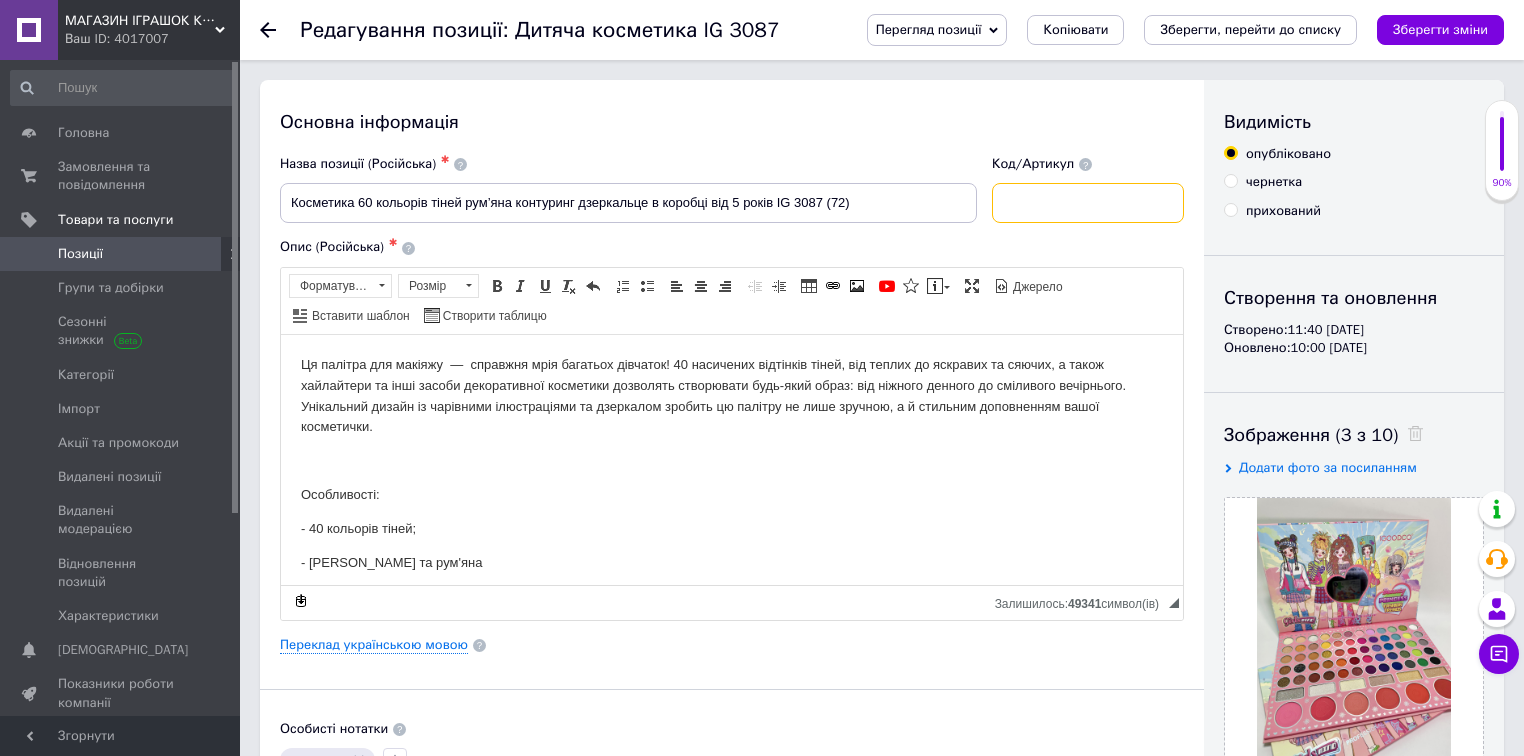click at bounding box center (1088, 203) 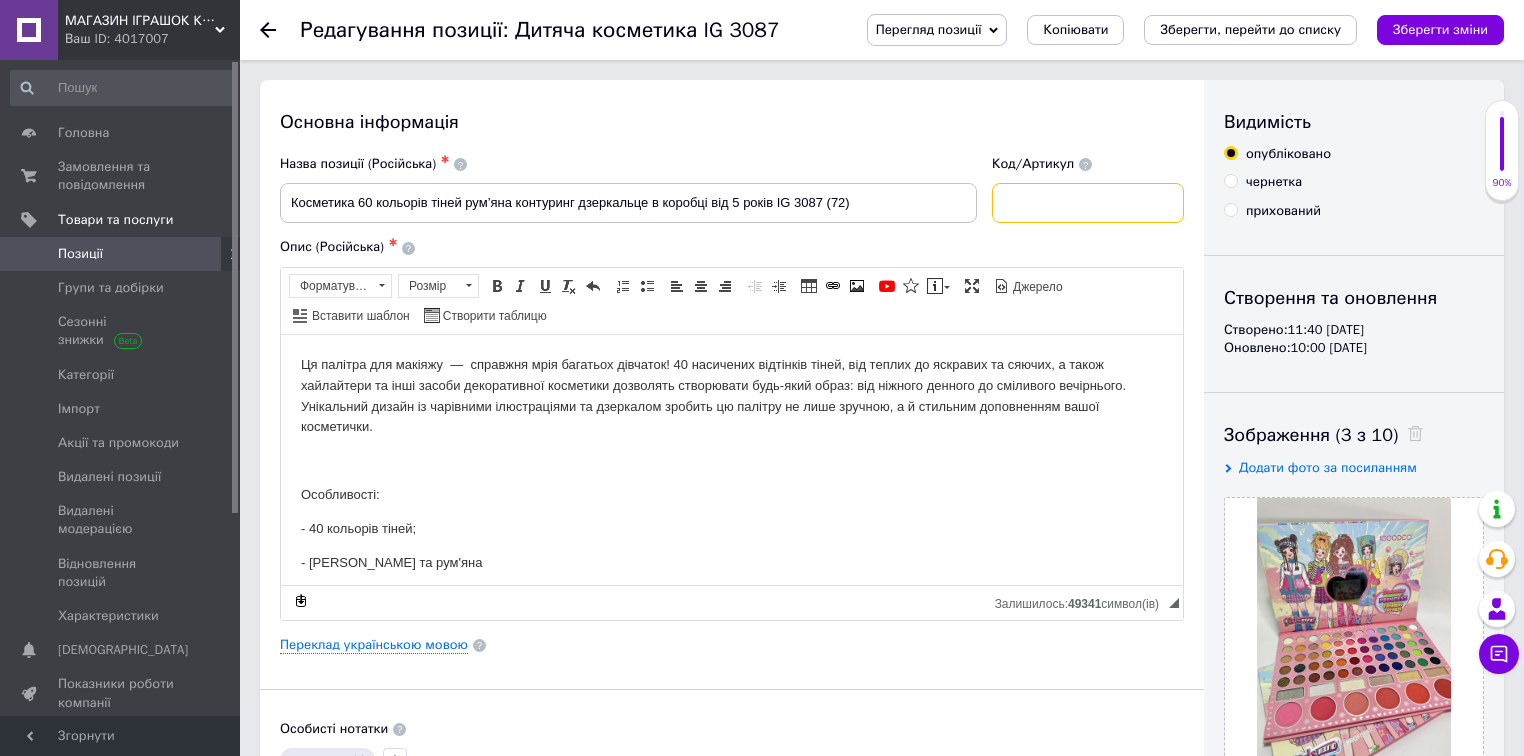 paste on "IG 3087 (72)" 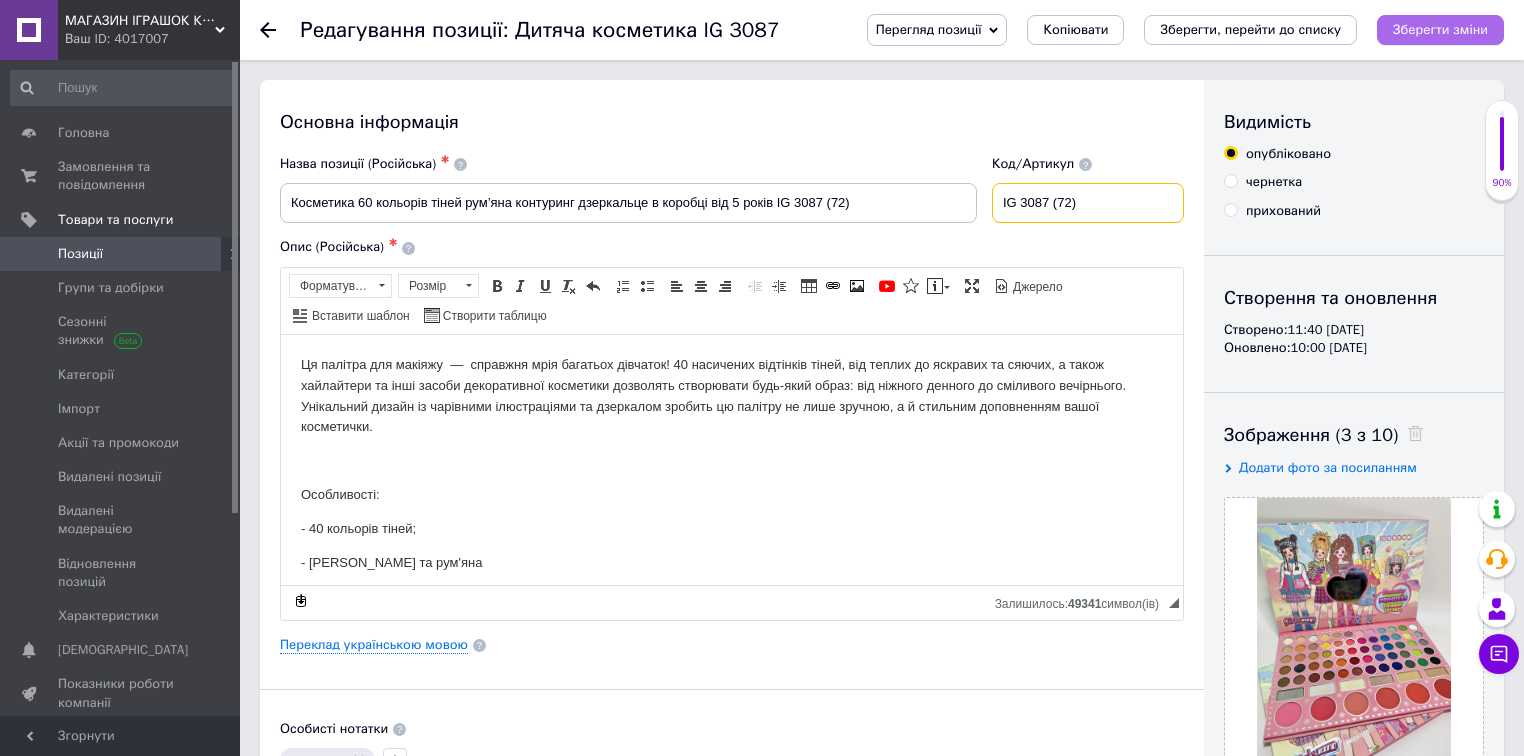 type on "IG 3087 (72)" 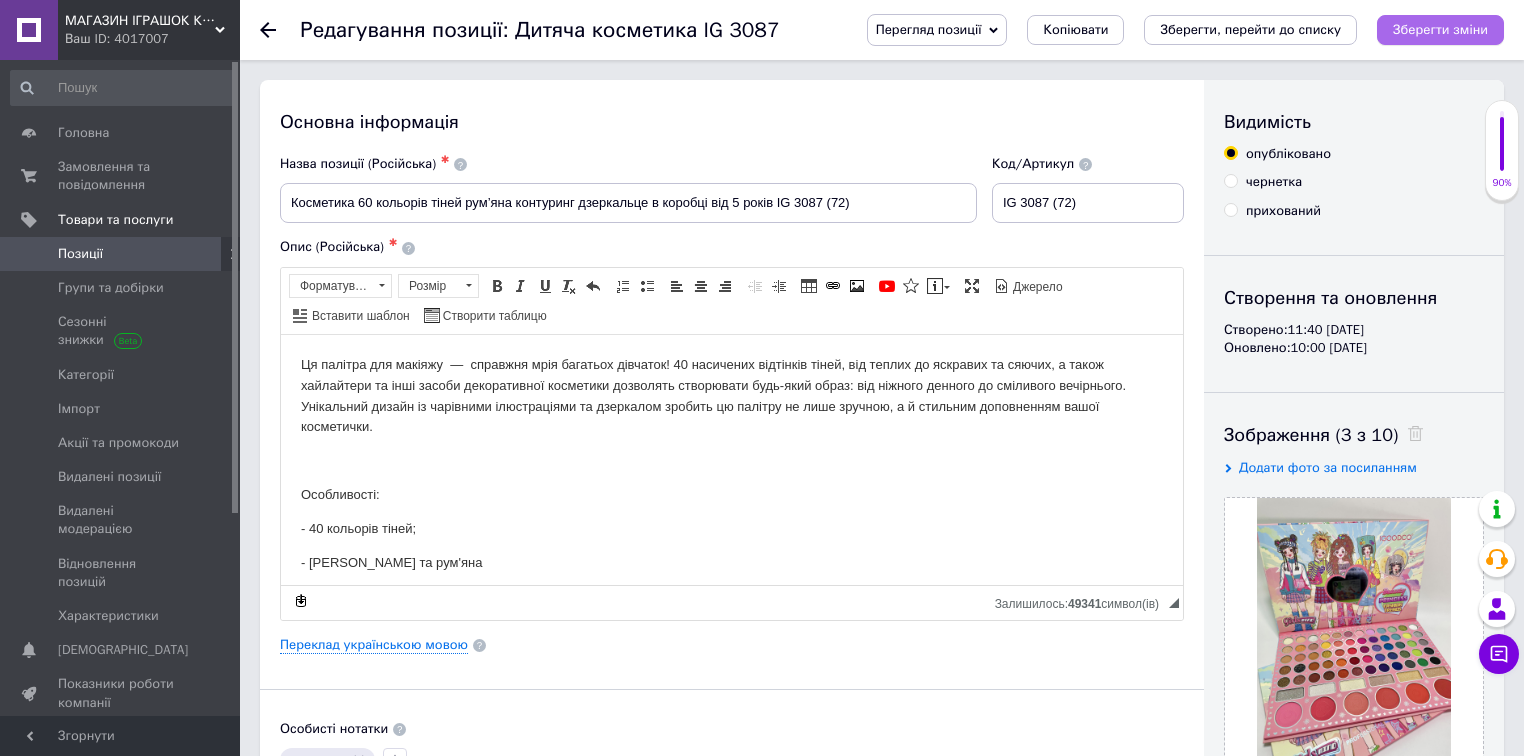 click on "Зберегти зміни" at bounding box center [1440, 30] 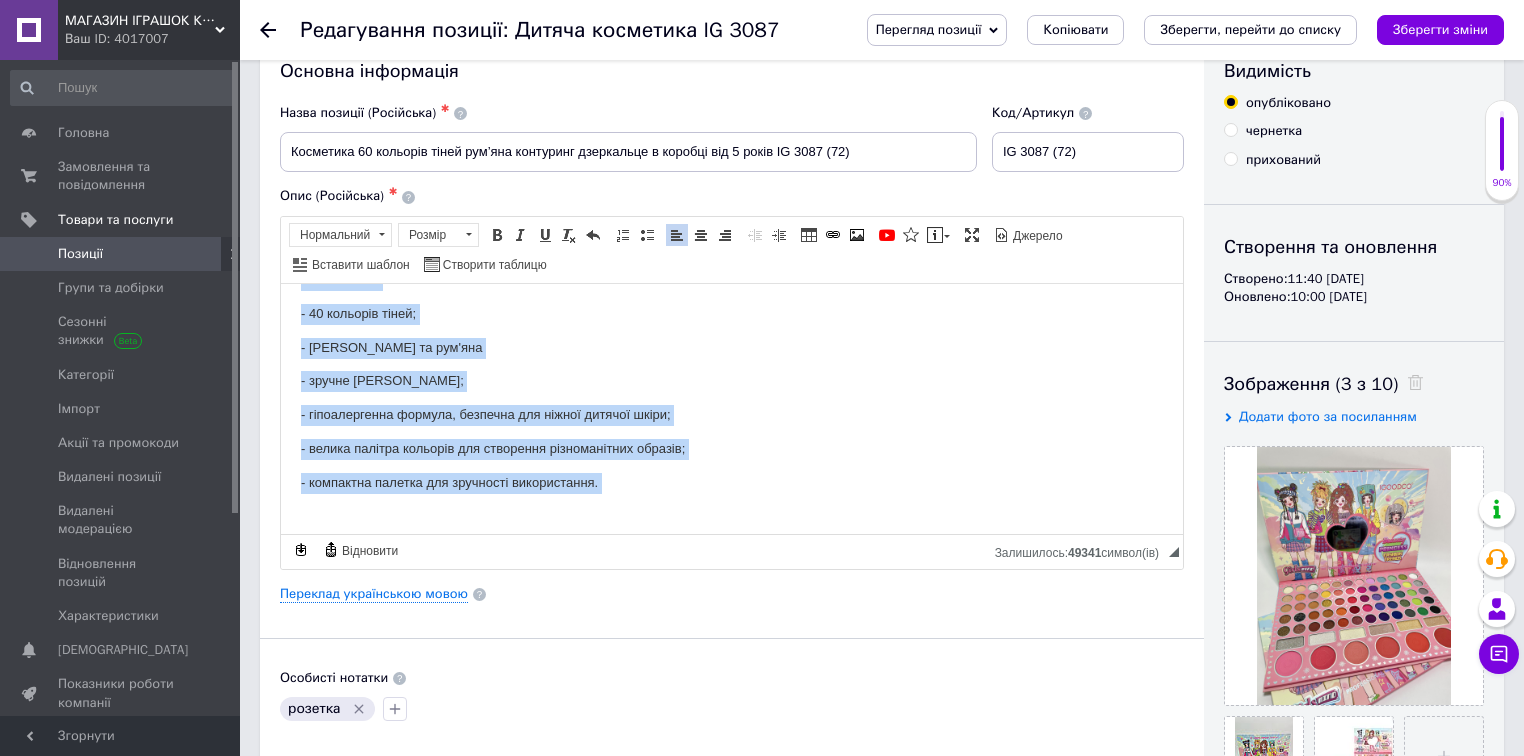 scroll, scrollTop: 80, scrollLeft: 0, axis: vertical 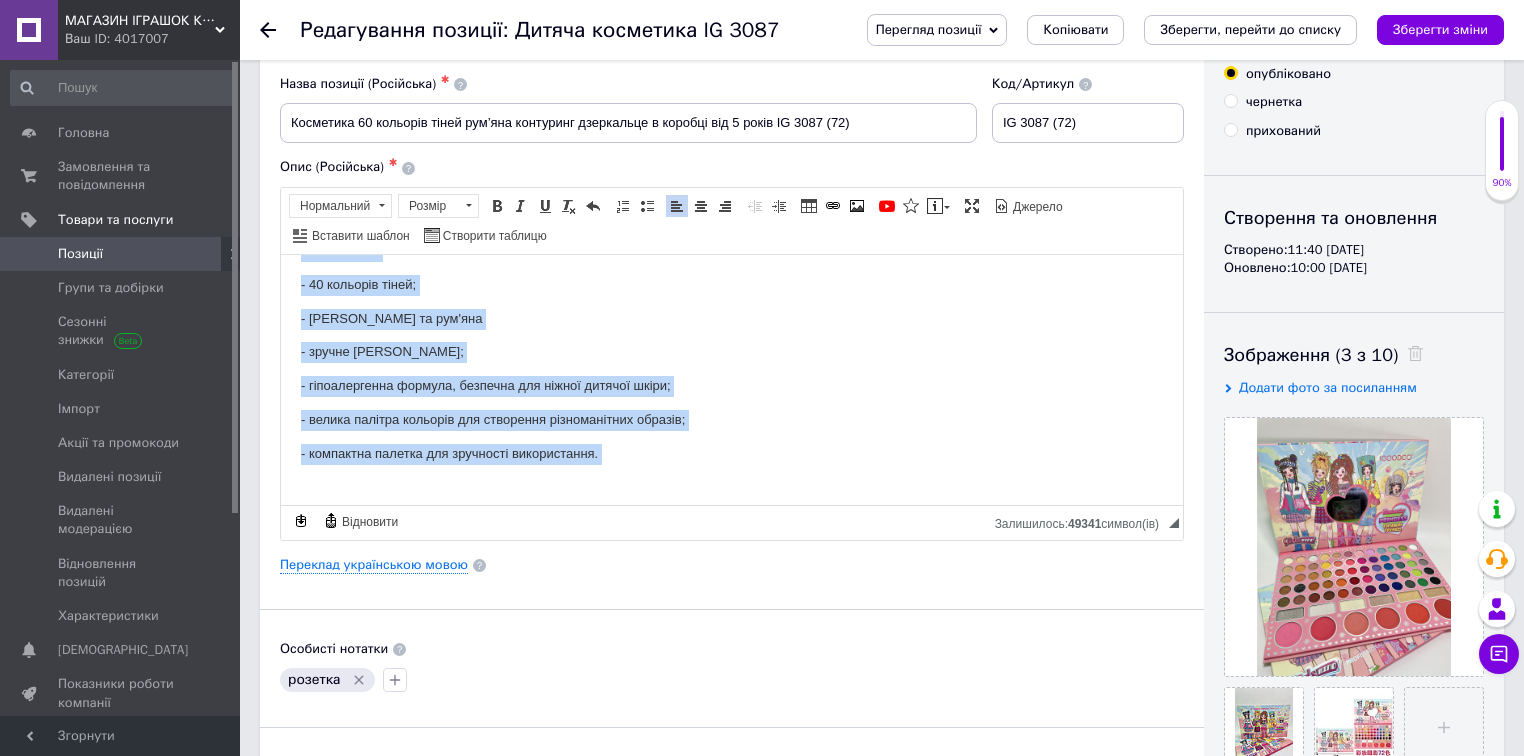 drag, startPoint x: 301, startPoint y: 287, endPoint x: 681, endPoint y: 499, distance: 435.13675 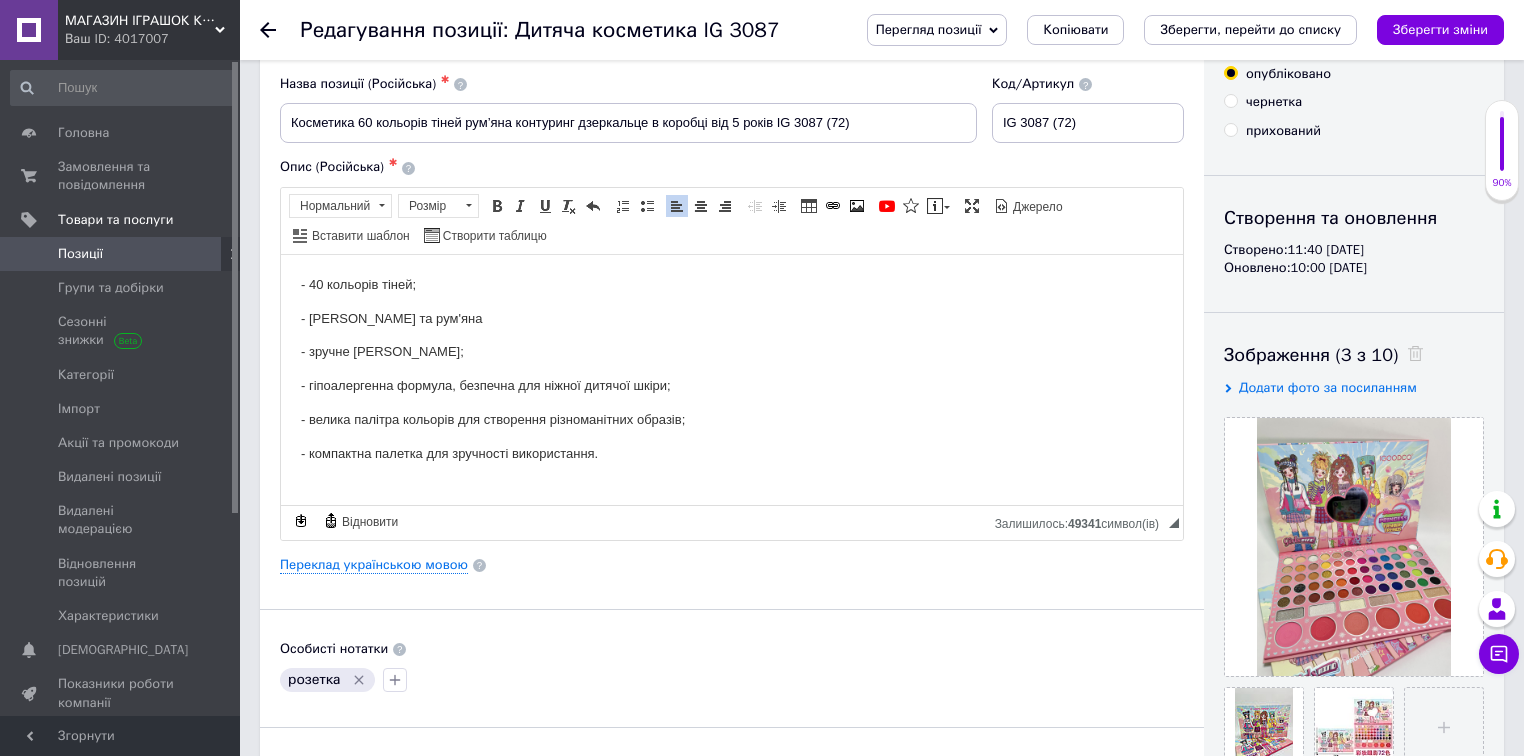 scroll, scrollTop: 143, scrollLeft: 0, axis: vertical 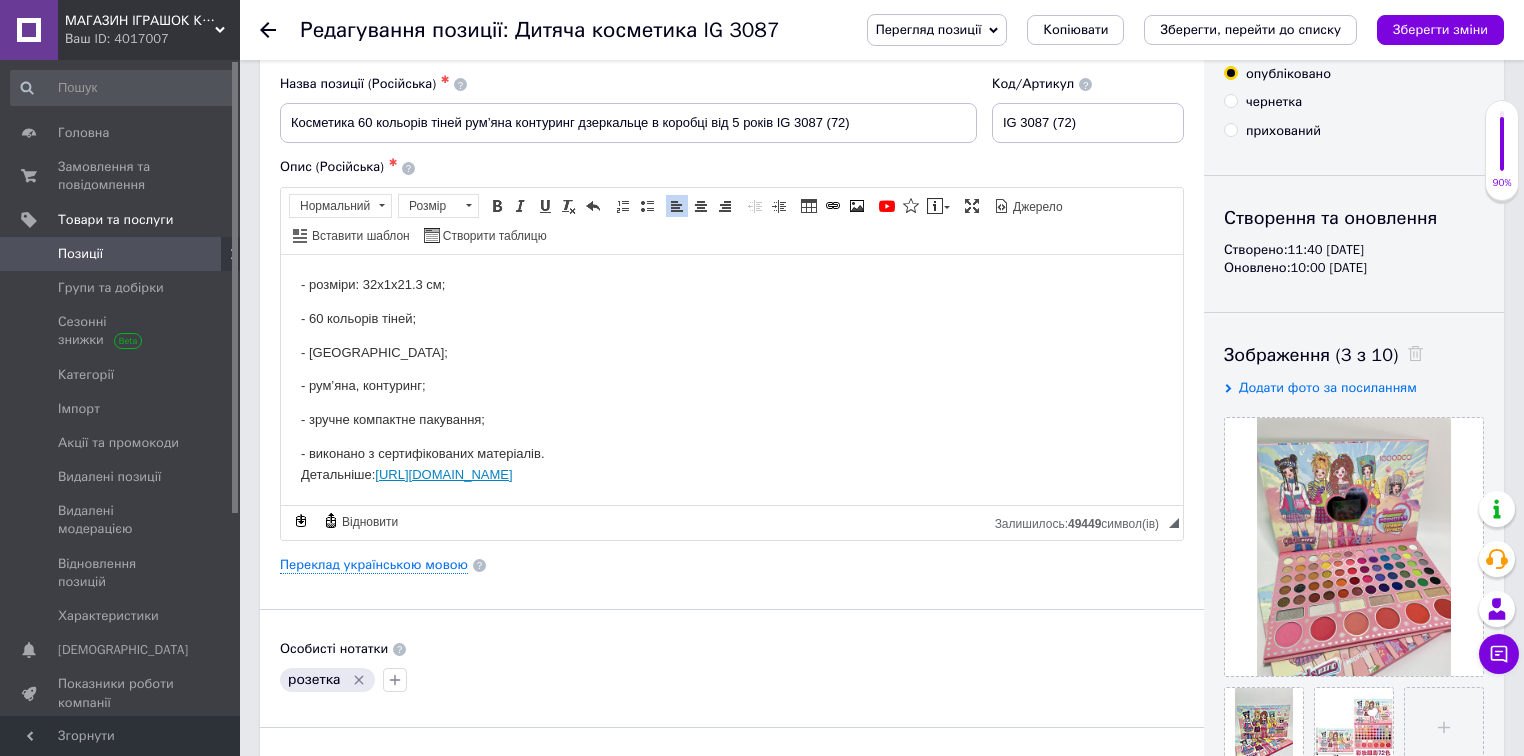 drag, startPoint x: 682, startPoint y: 469, endPoint x: 278, endPoint y: 473, distance: 404.0198 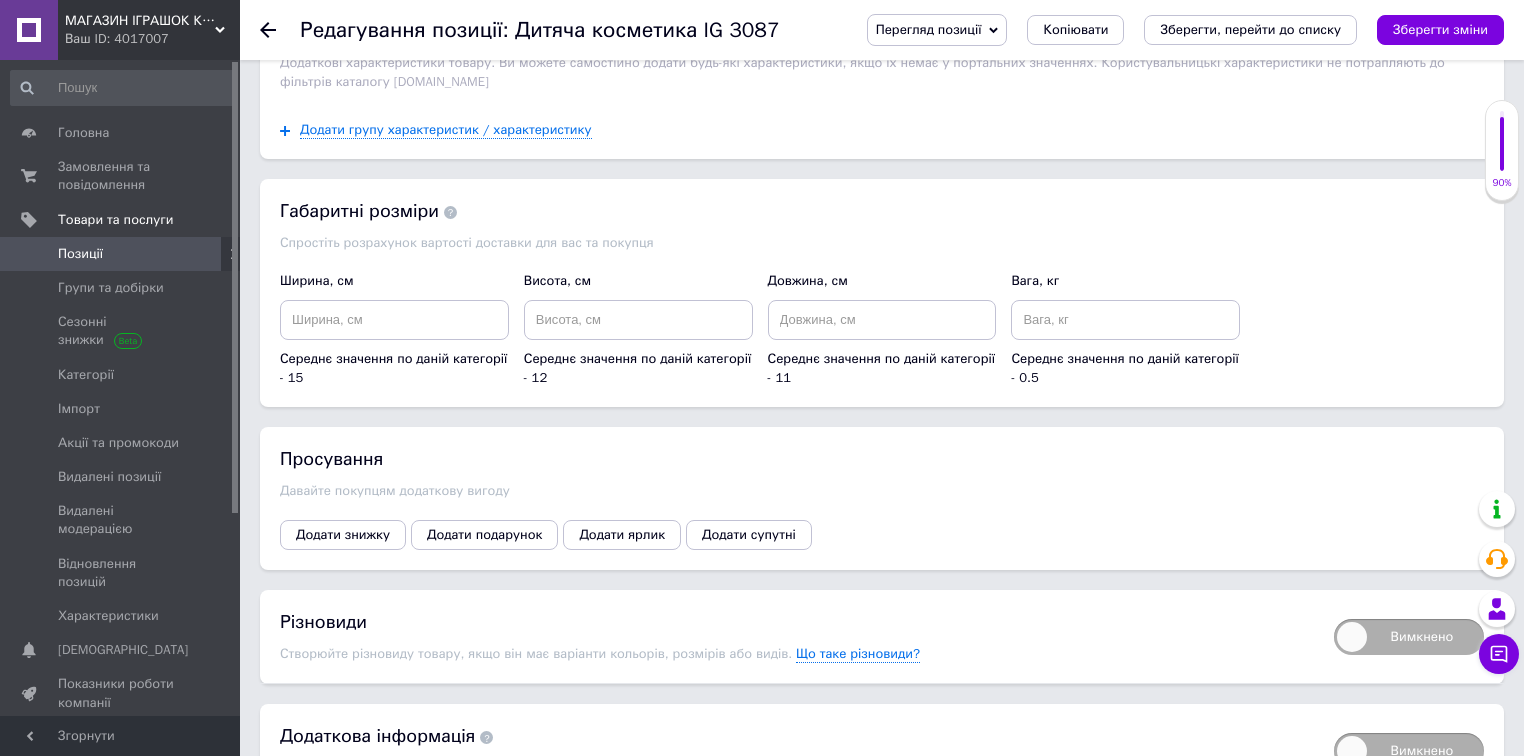 scroll, scrollTop: 2255, scrollLeft: 0, axis: vertical 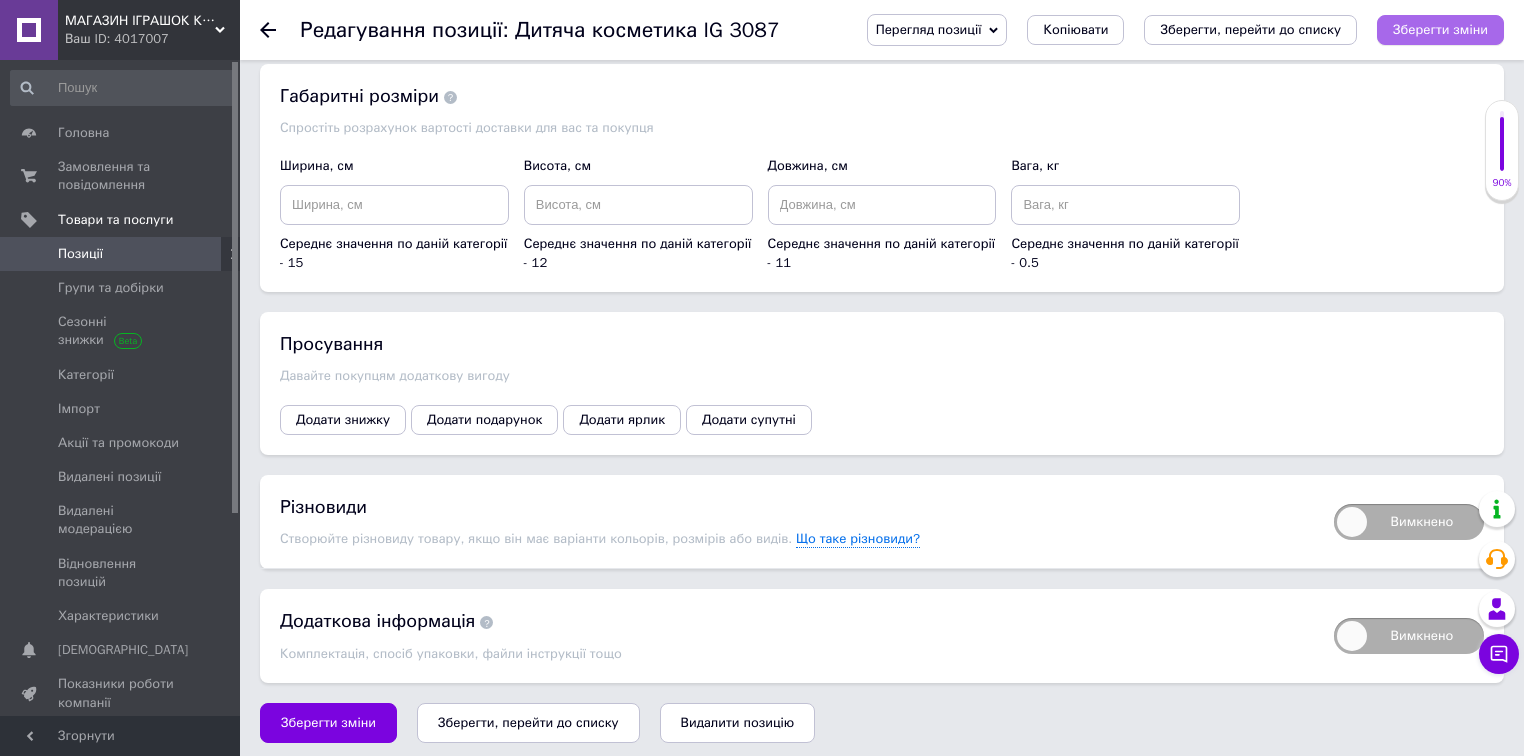 click on "Зберегти зміни" at bounding box center (1440, 30) 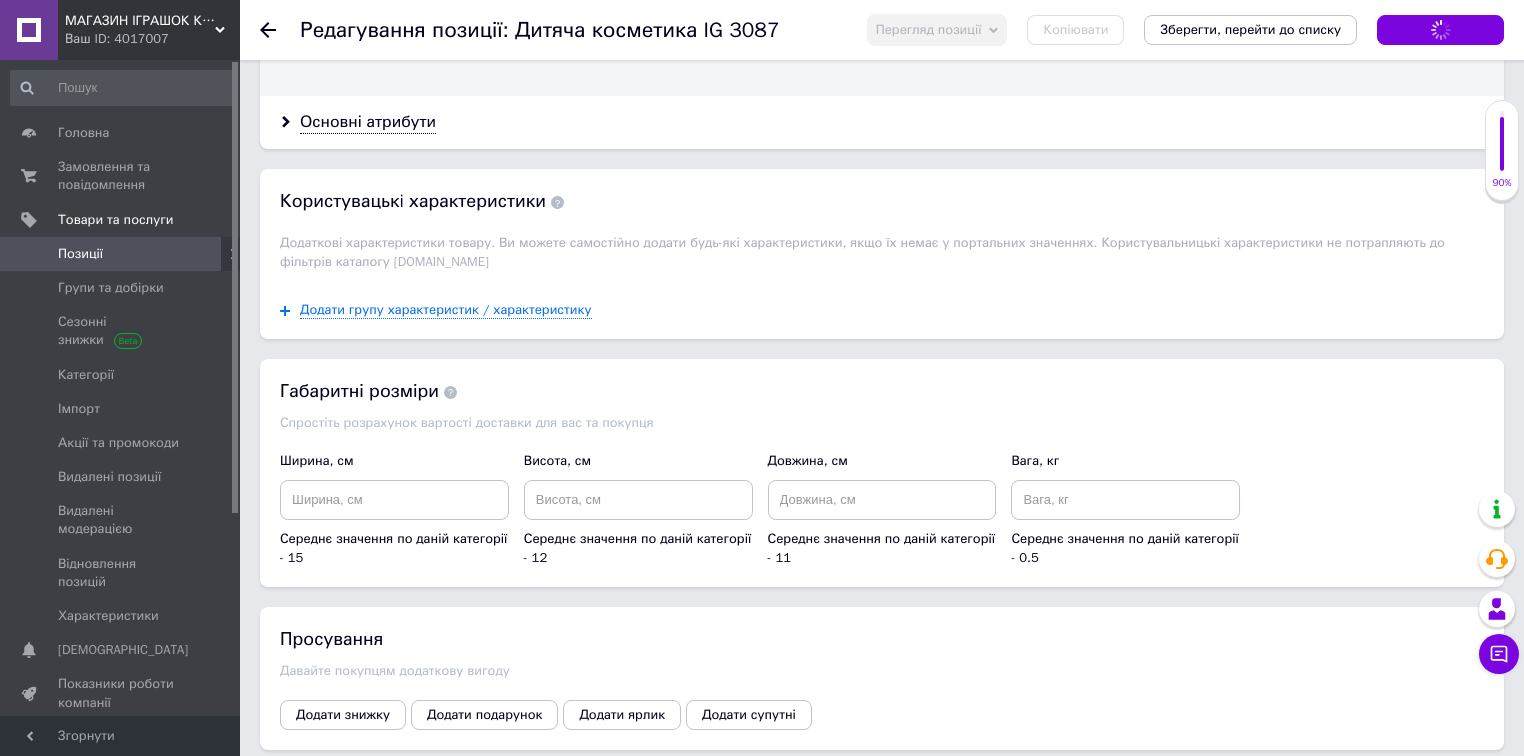 scroll, scrollTop: 1855, scrollLeft: 0, axis: vertical 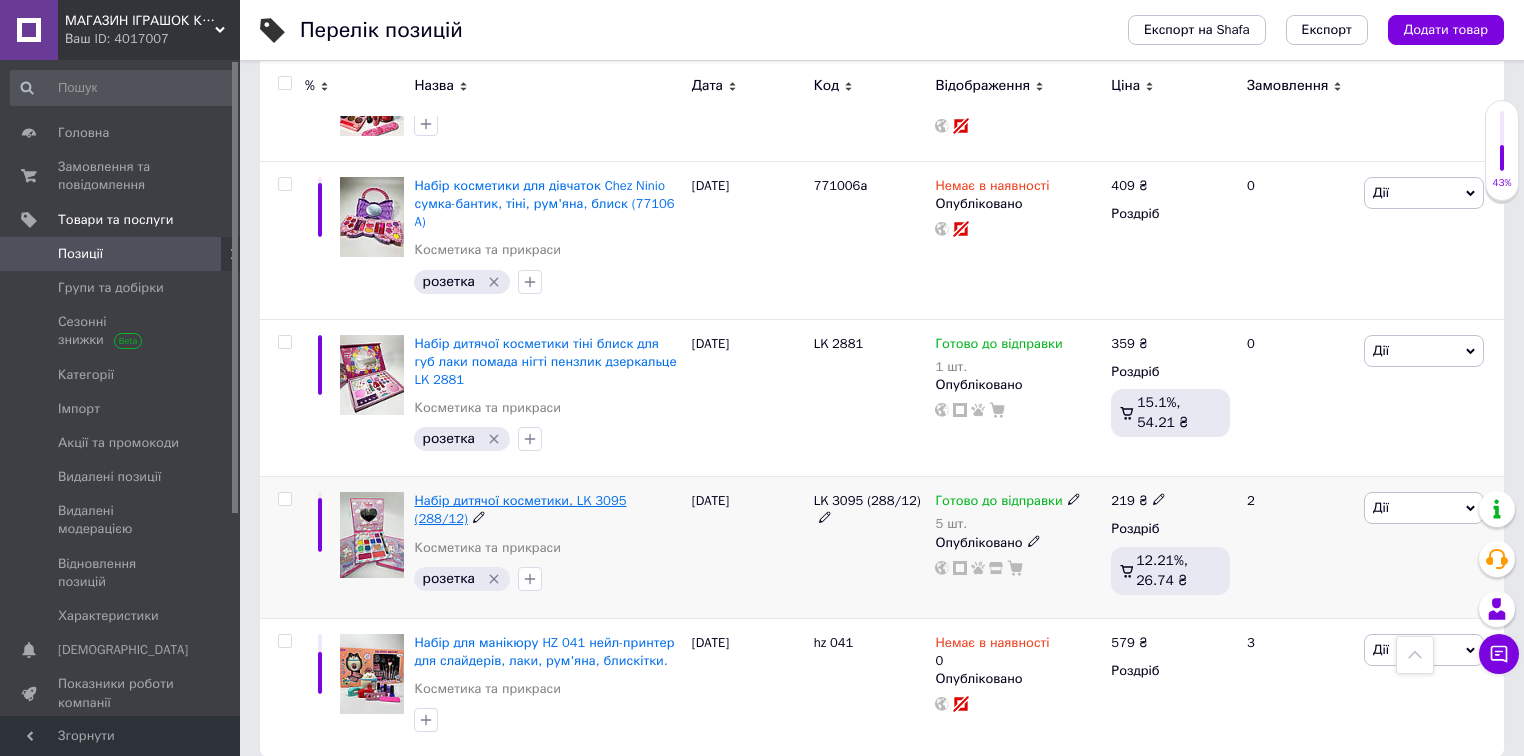 click on "Набір дитячої косметики, LK 3095 (288/12)" at bounding box center (520, 509) 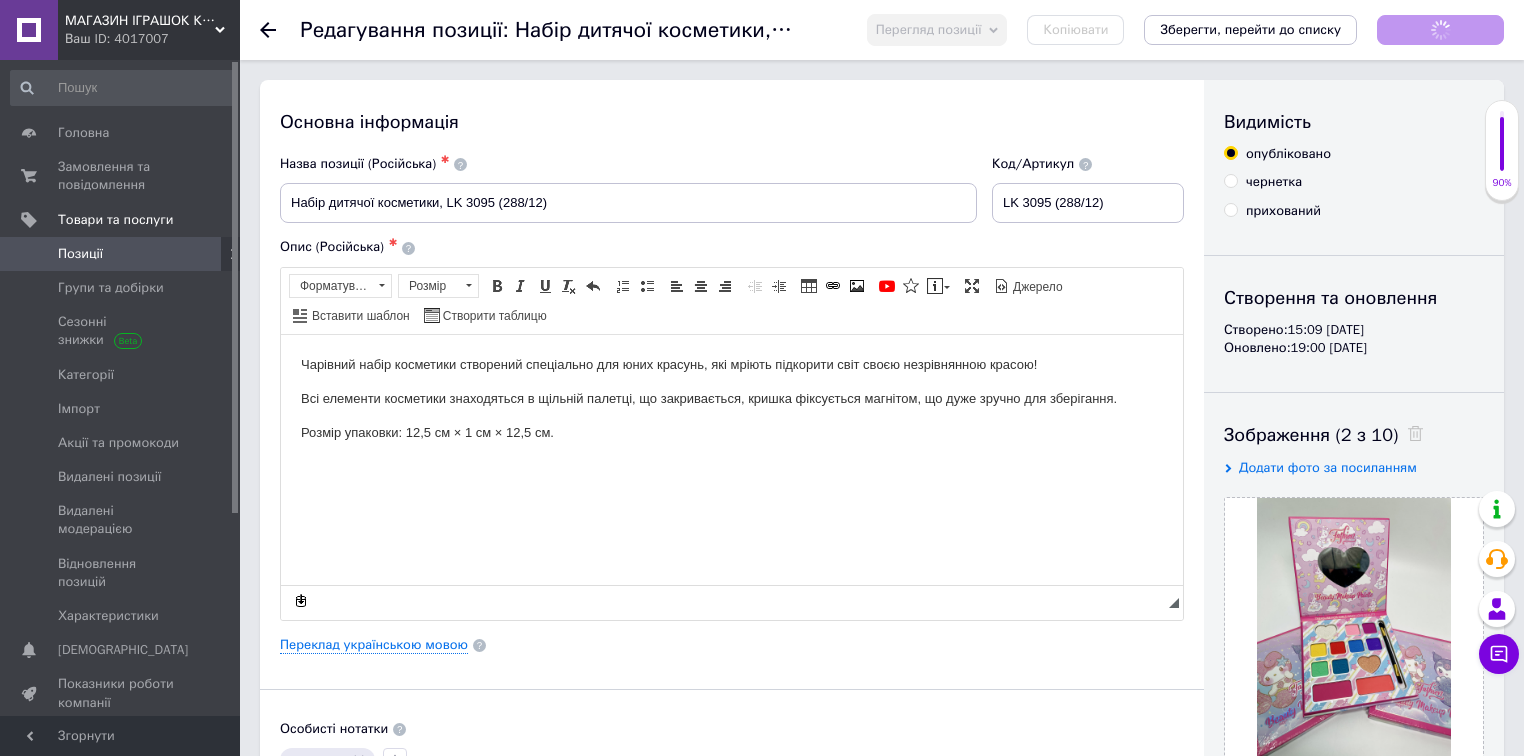 scroll, scrollTop: 0, scrollLeft: 0, axis: both 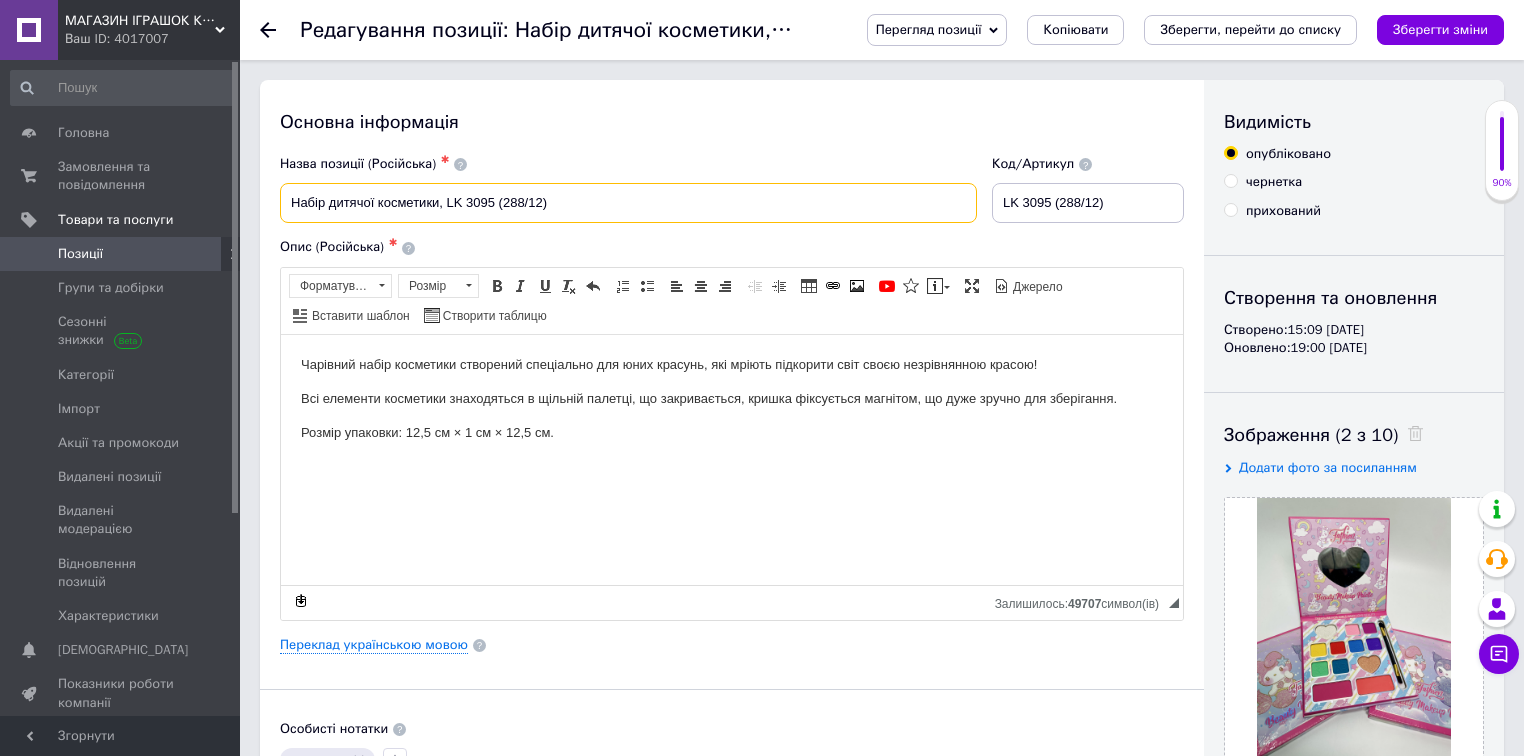 drag, startPoint x: 567, startPoint y: 207, endPoint x: 246, endPoint y: 188, distance: 321.56183 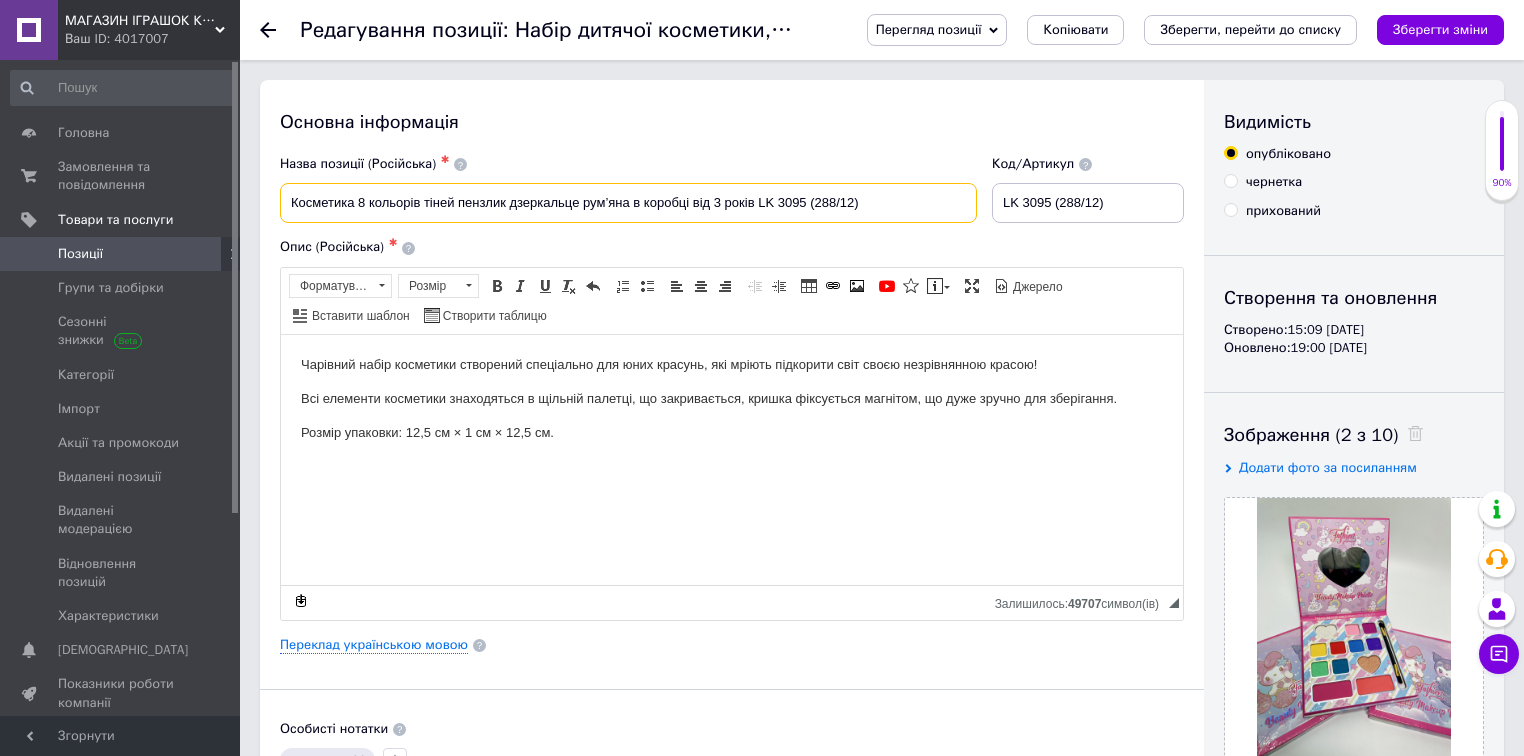 drag, startPoint x: 754, startPoint y: 206, endPoint x: 896, endPoint y: 216, distance: 142.35168 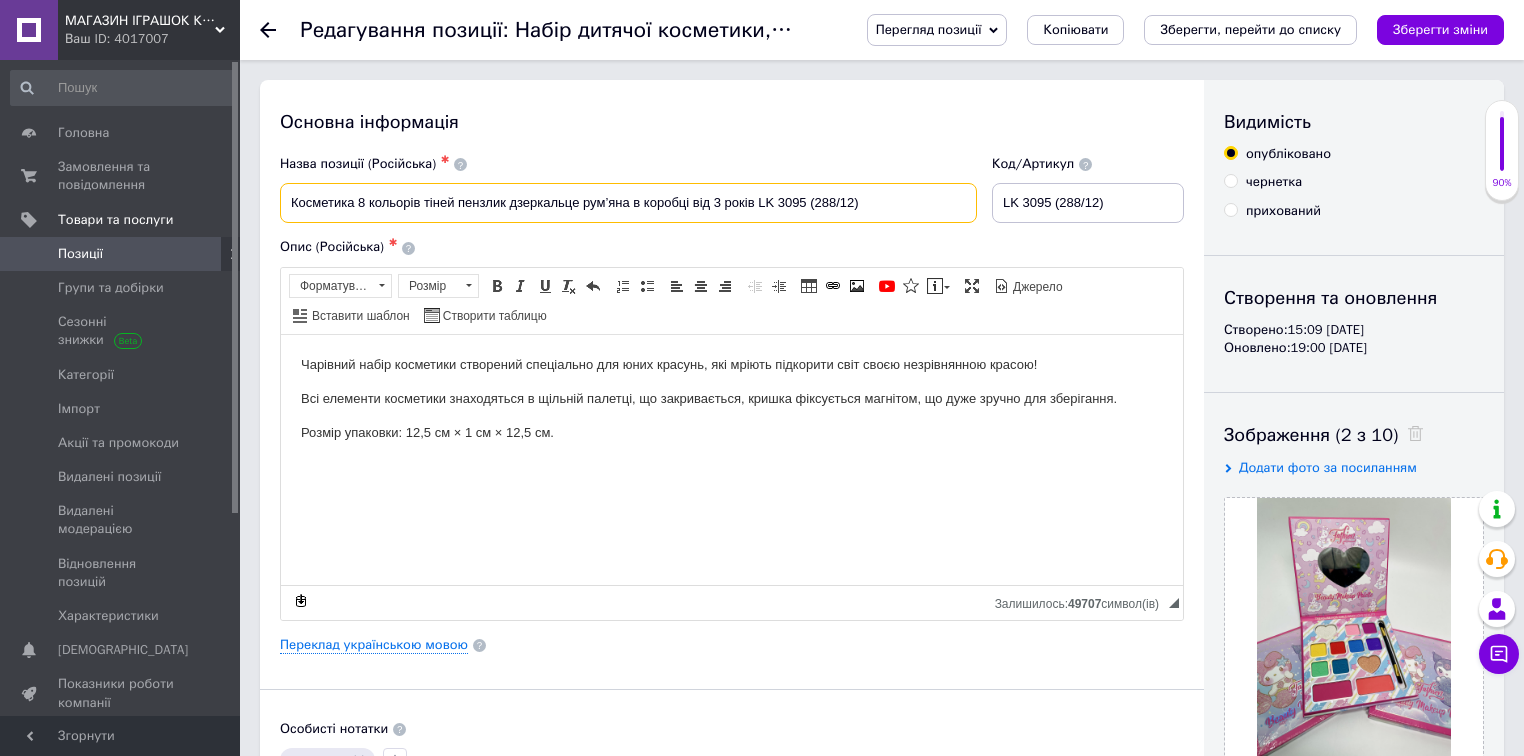 type on "Косметика 8 кольорів тіней пензлик дзеркальце рум’яна в коробці від 3 років LK 3095 (288/12)" 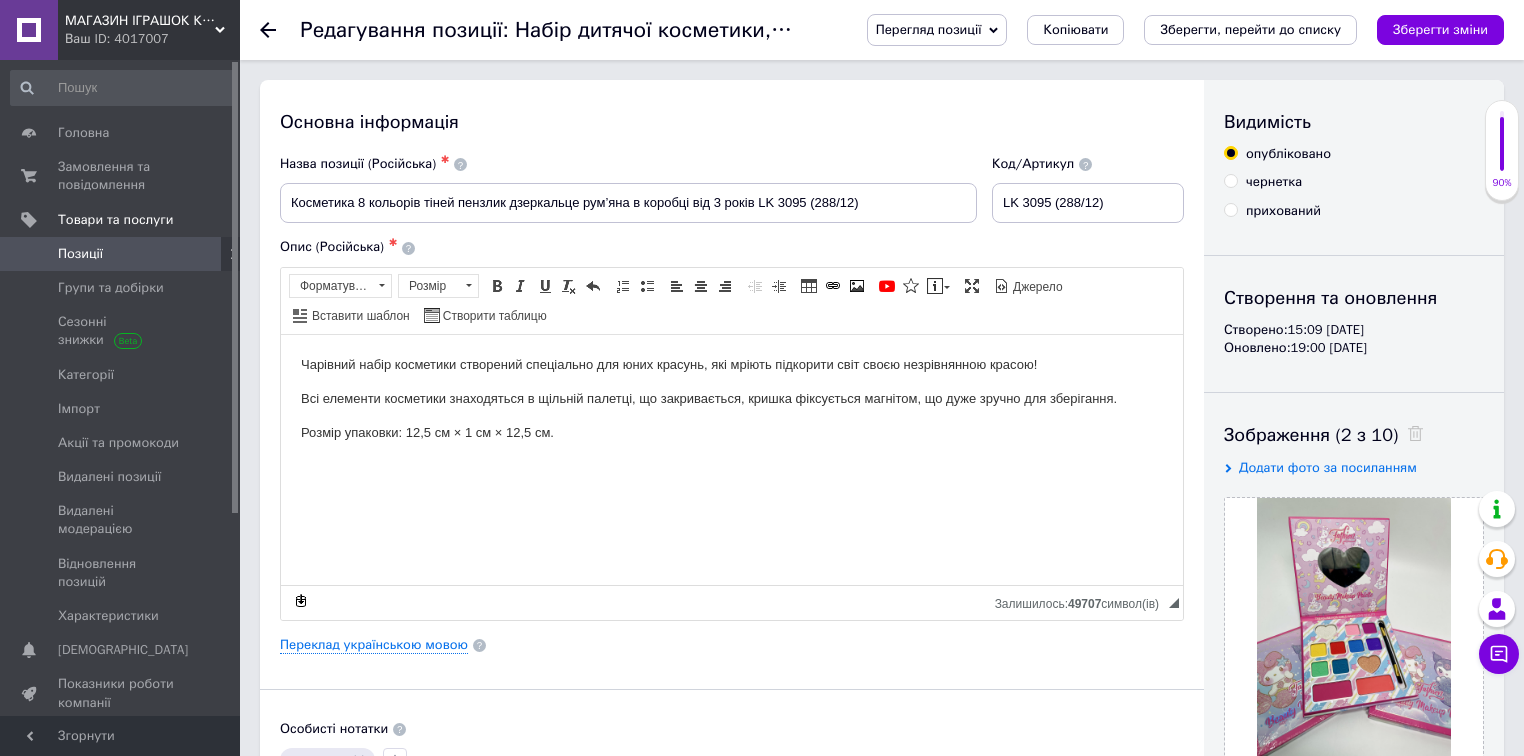 click on "Назва позиції (Російська) ✱ Косметика 8 кольорів тіней пензлик дзеркальце рум’яна в коробці від 3 років LK 3095 (288/12)" at bounding box center (629, 189) 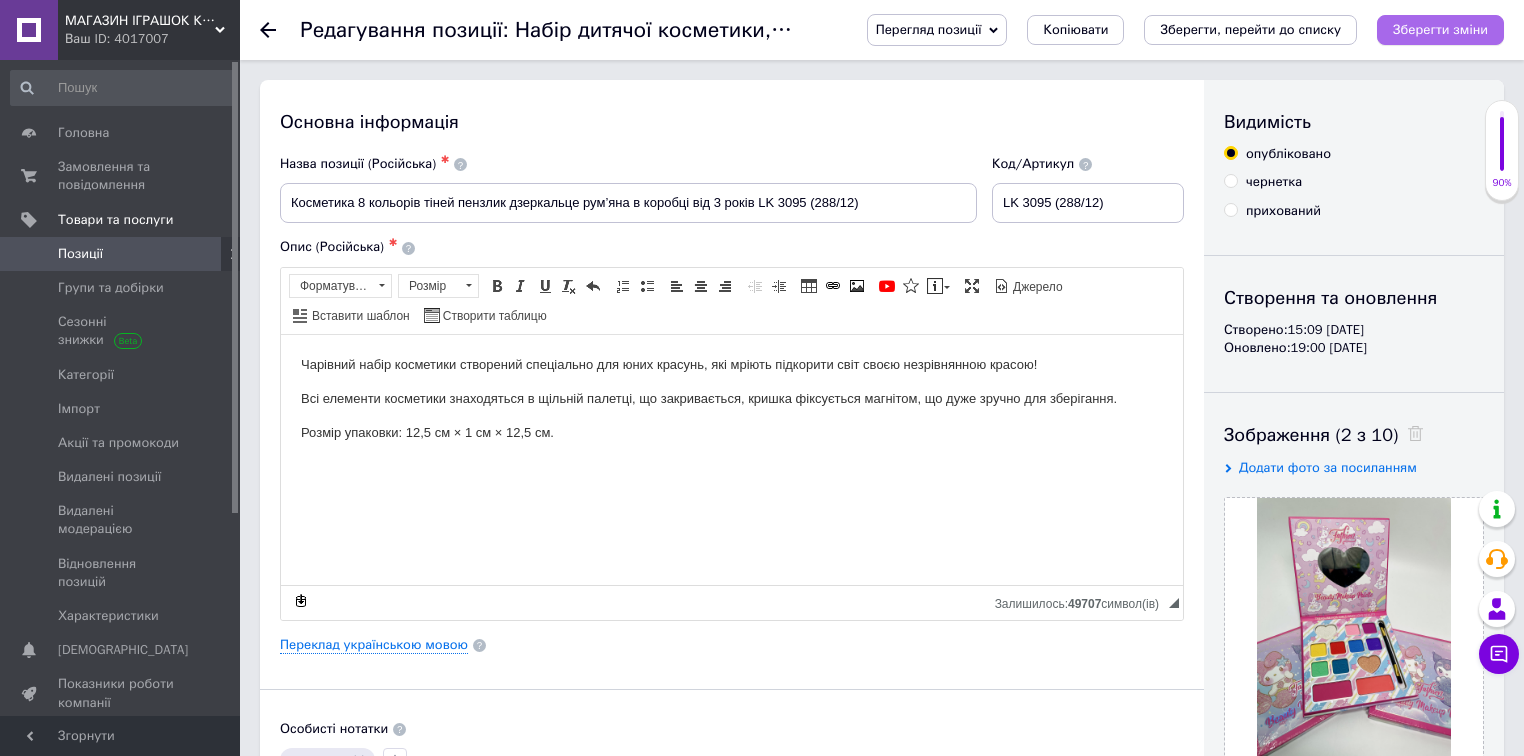 click on "Зберегти зміни" at bounding box center (1440, 29) 